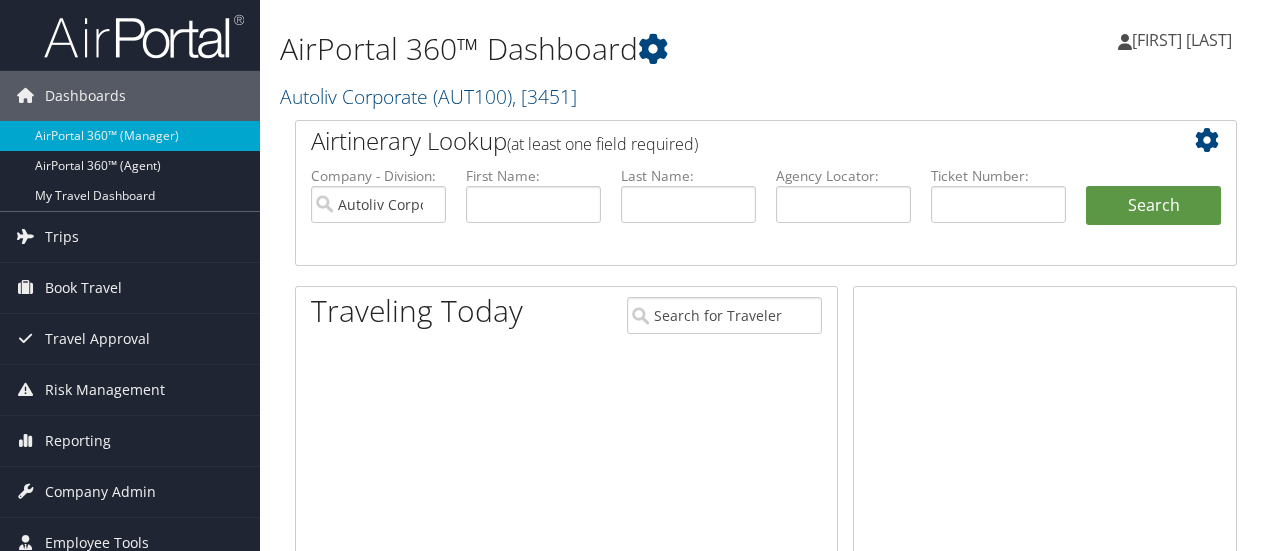 scroll, scrollTop: 0, scrollLeft: 0, axis: both 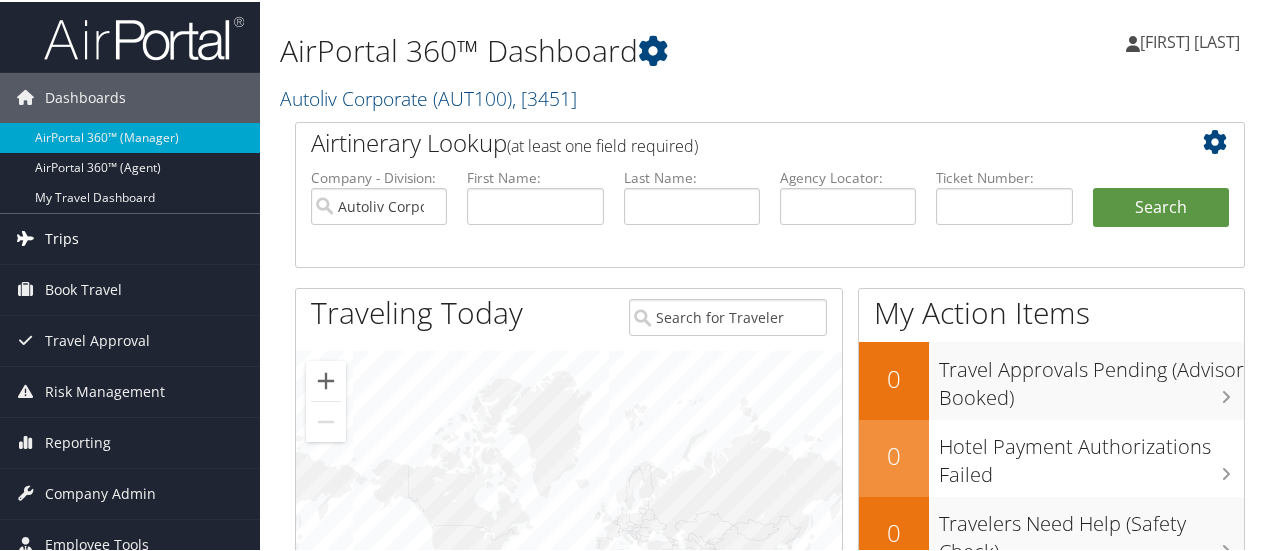 click on "Trips" at bounding box center [130, 237] 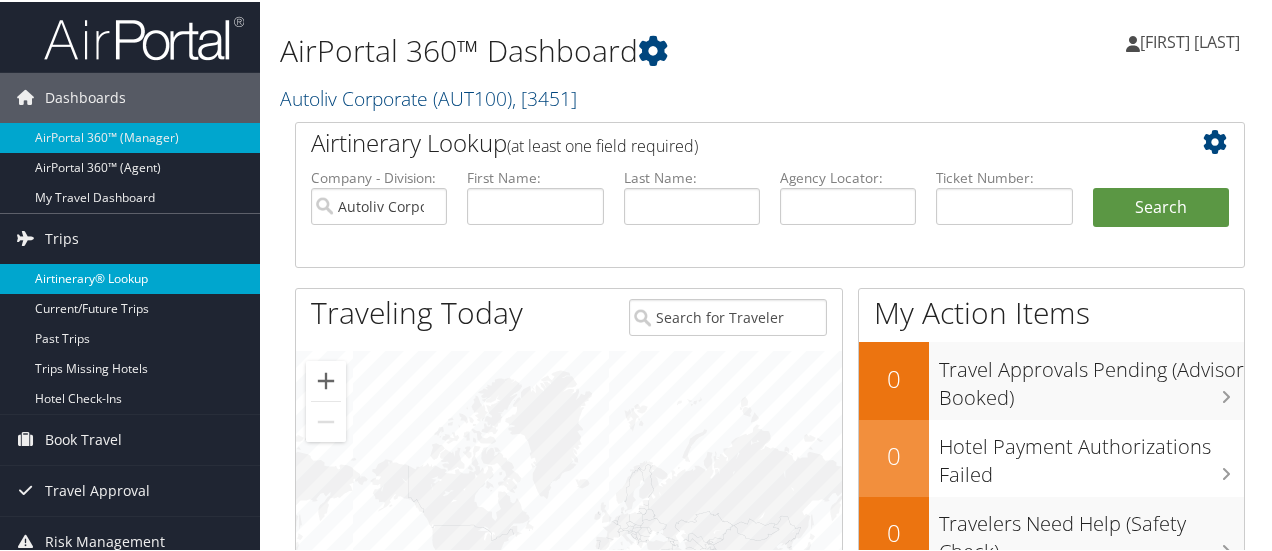 click on "Airtinerary® Lookup" at bounding box center (130, 277) 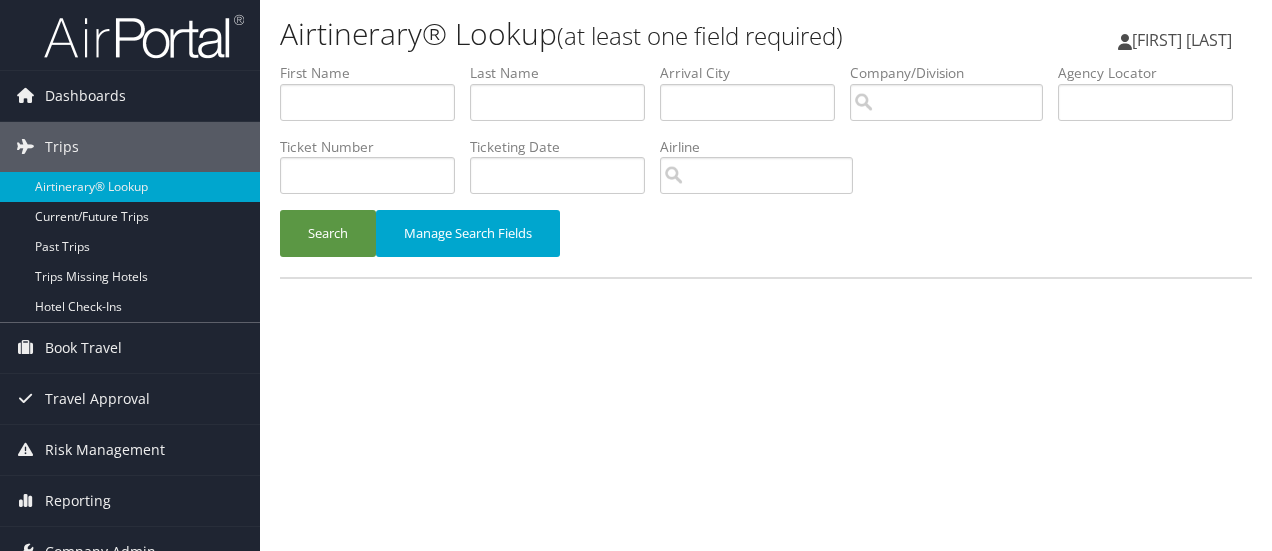 scroll, scrollTop: 0, scrollLeft: 0, axis: both 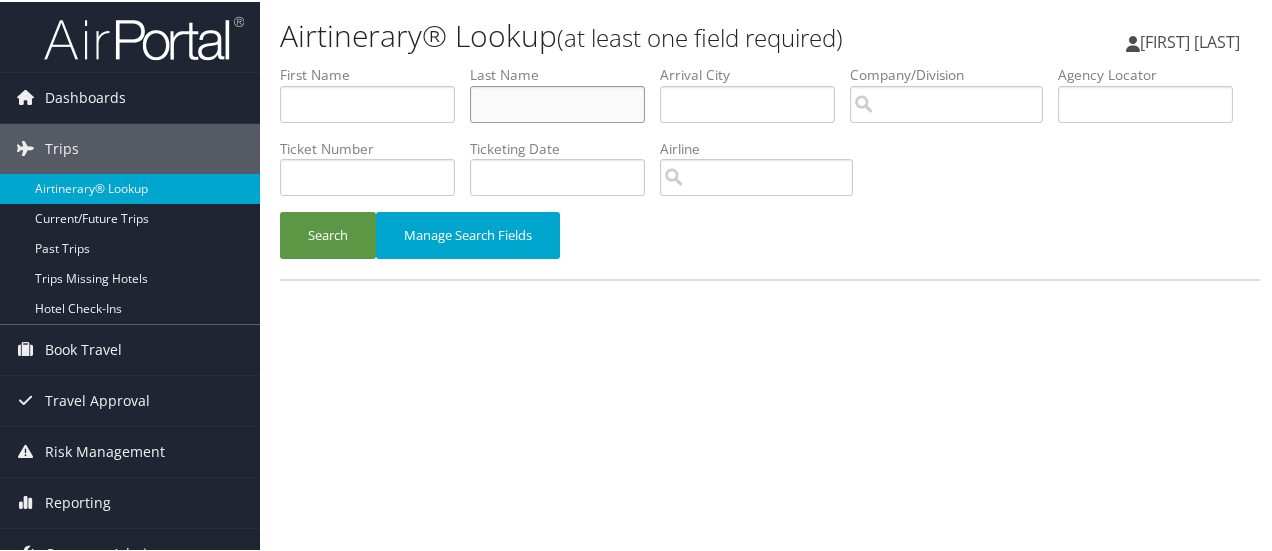 click at bounding box center [557, 102] 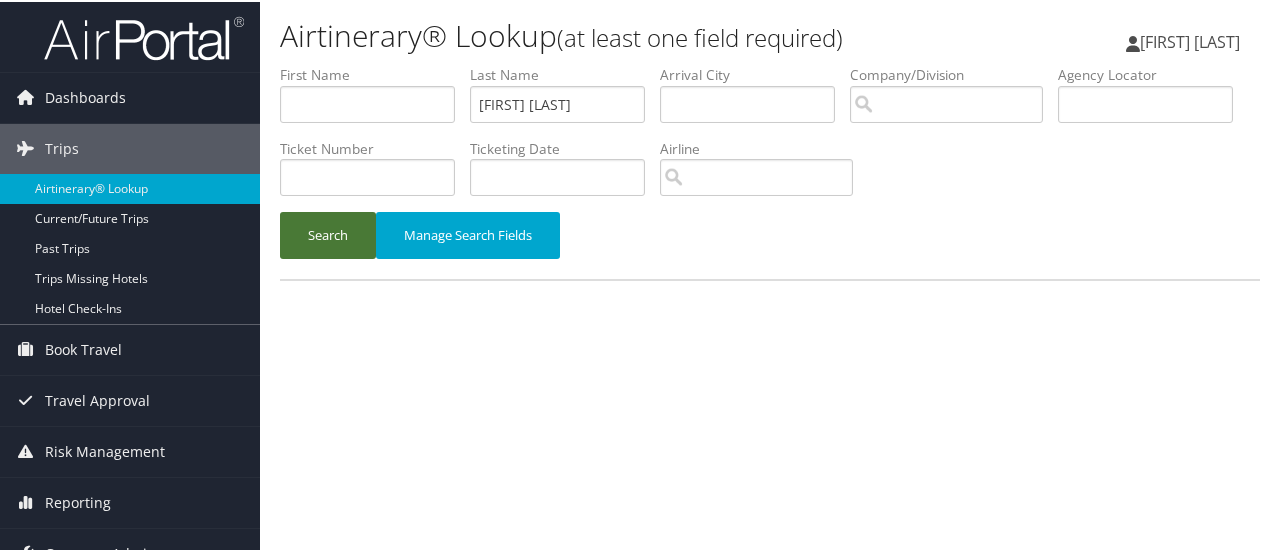 click on "Search" at bounding box center (328, 233) 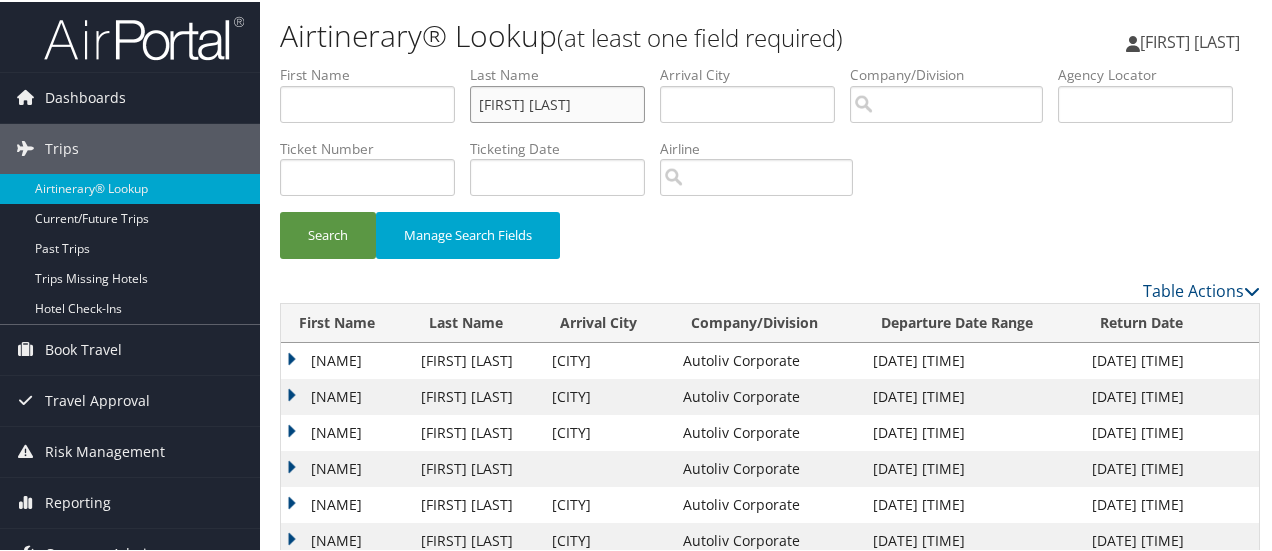 click on "[FIRST] [LAST]" at bounding box center [557, 102] 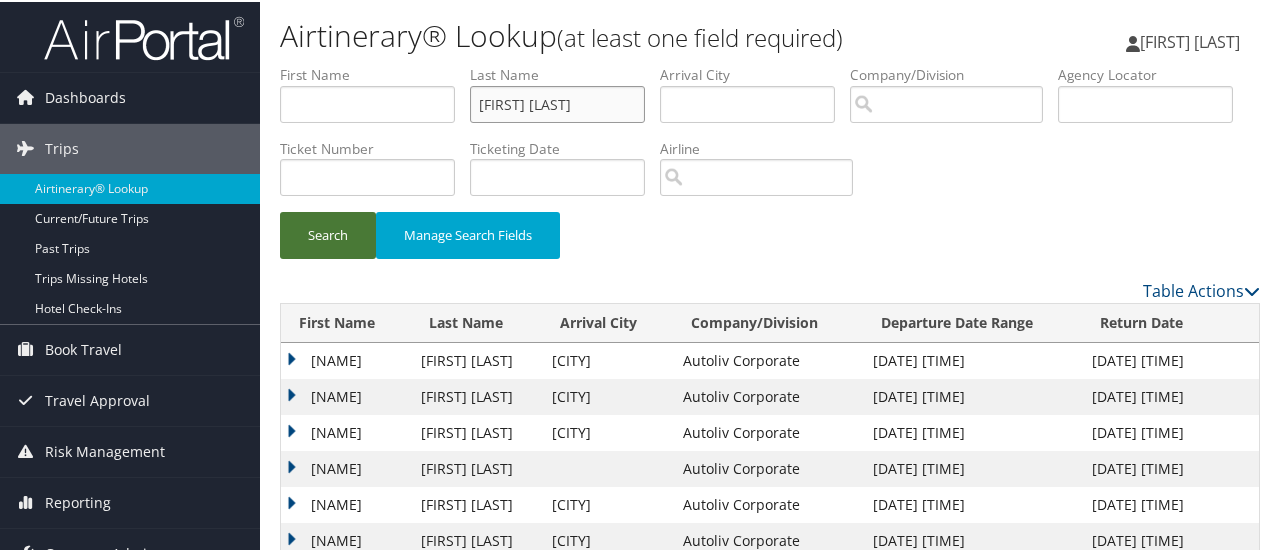 type on "pelayo chavarria" 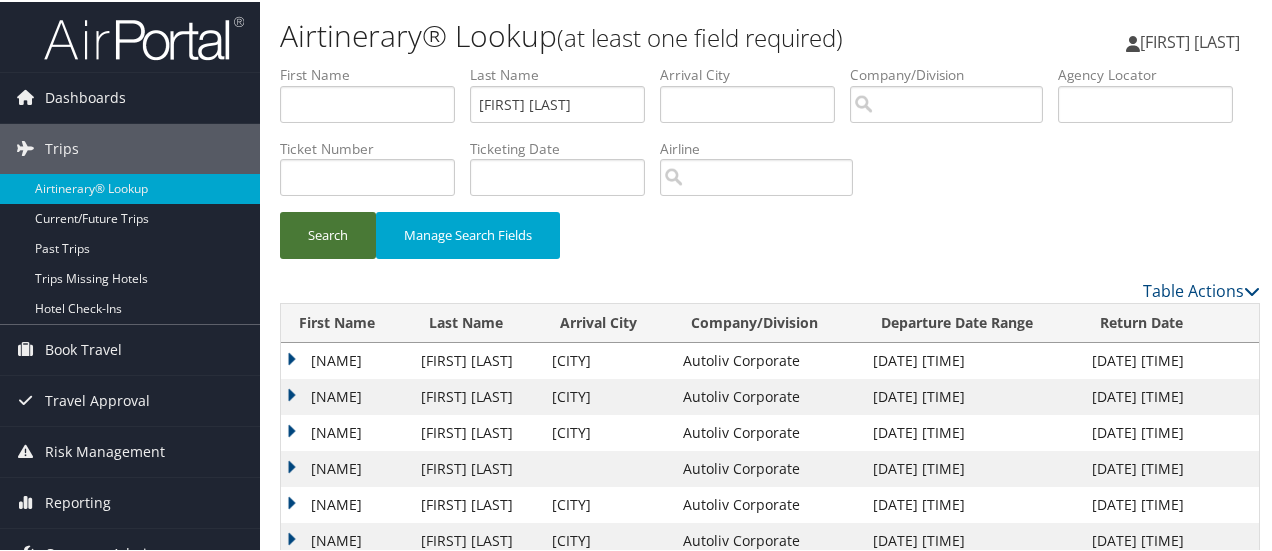 click on "Search" at bounding box center [328, 233] 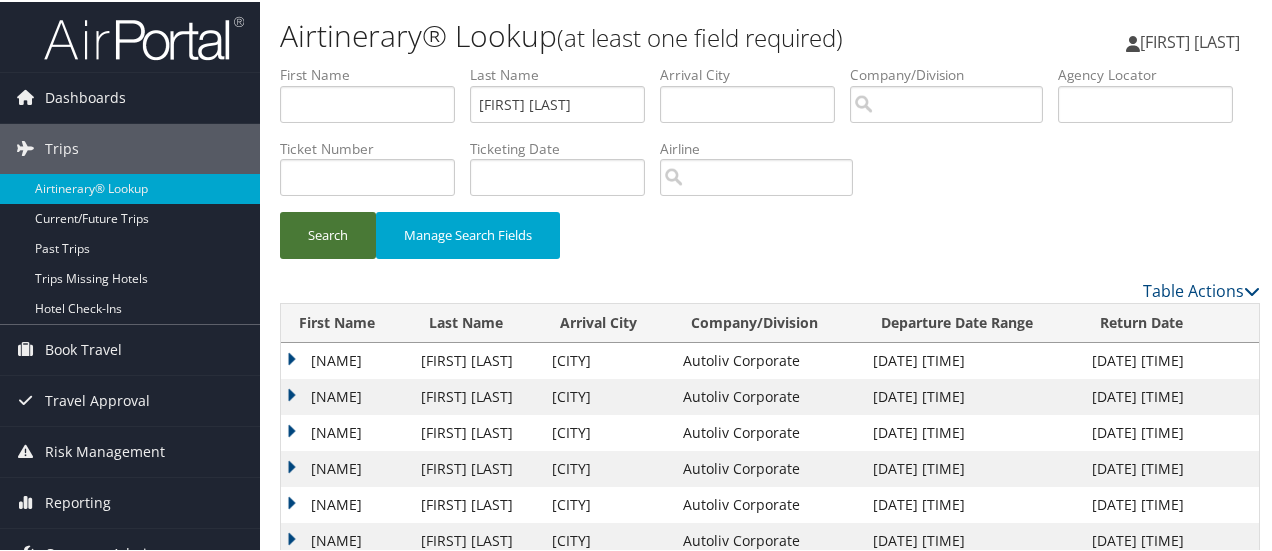 click on "Search" at bounding box center (328, 233) 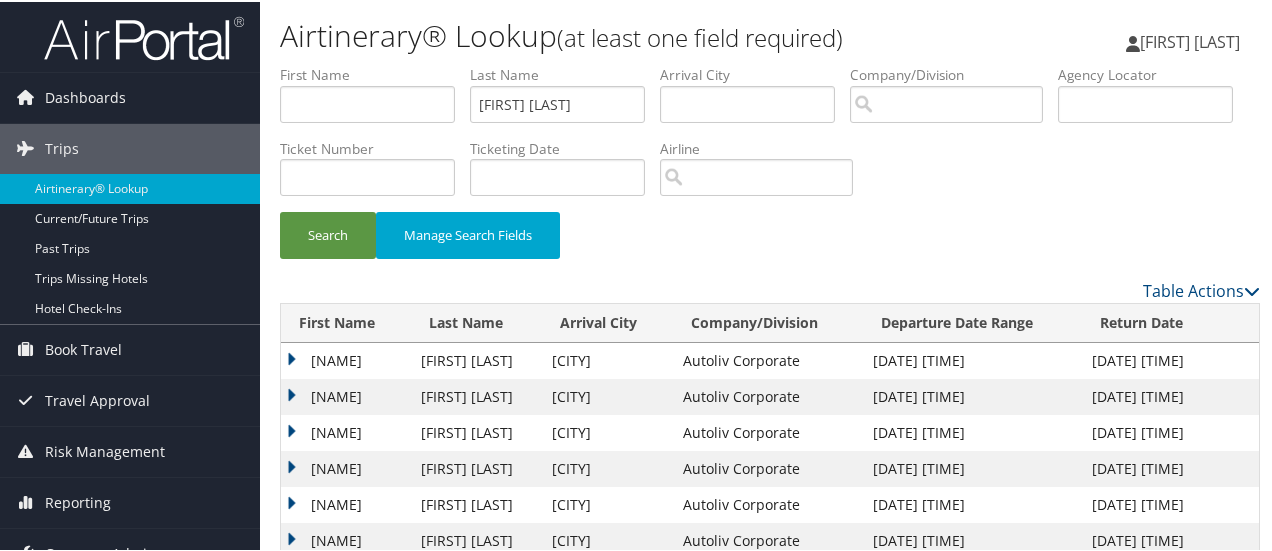 click on "ROBERTO" at bounding box center [346, 359] 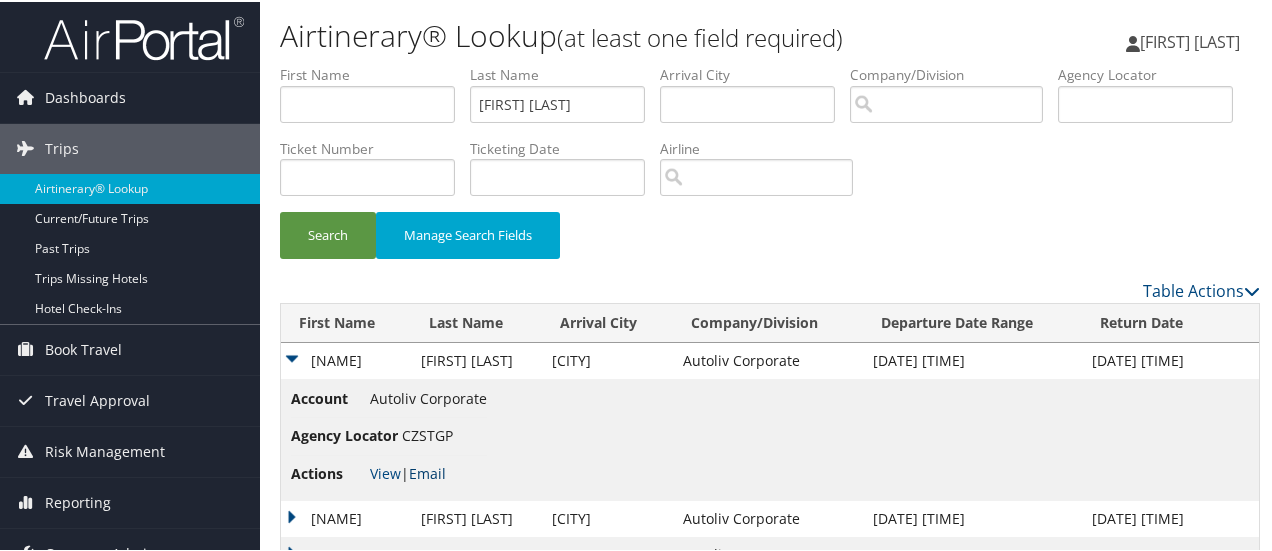 click on "Email" at bounding box center [427, 471] 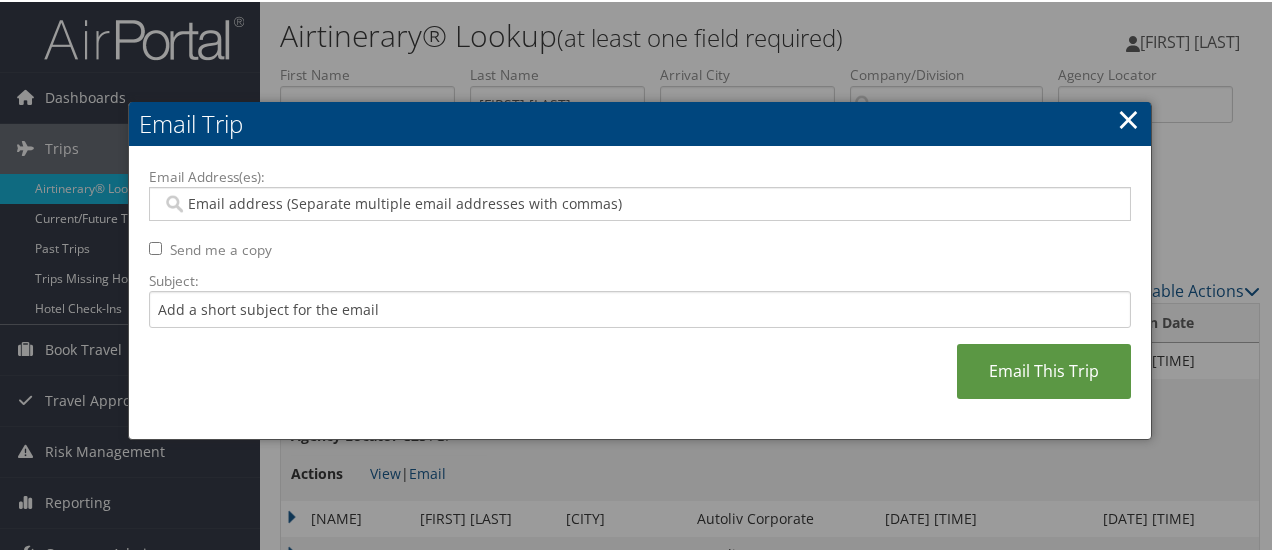 click on "Email Address(es):" at bounding box center (640, 202) 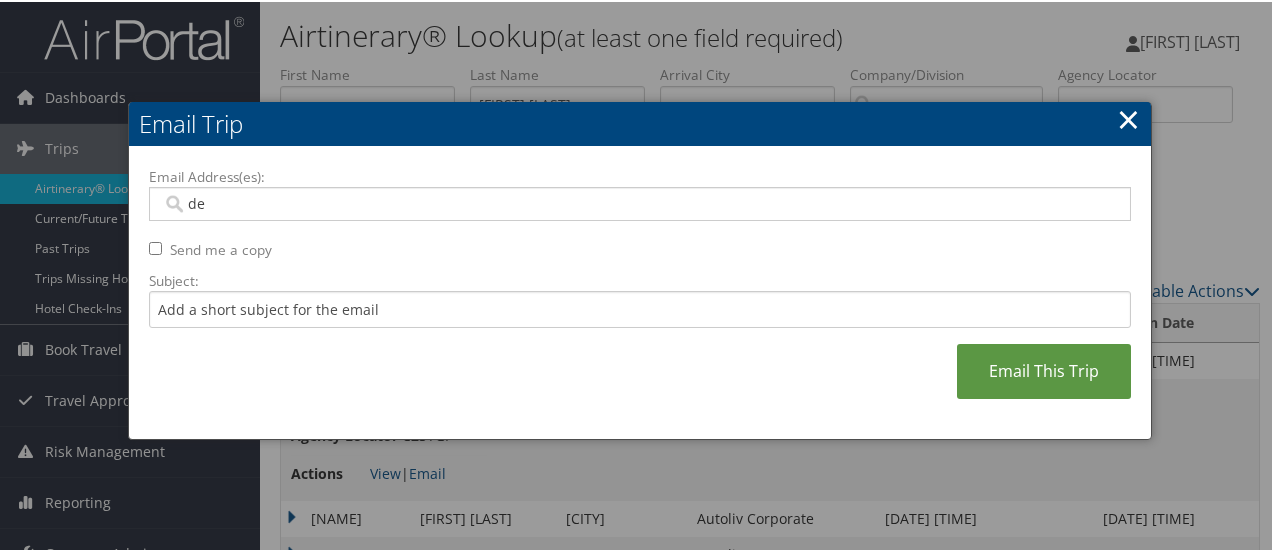 type on "deb" 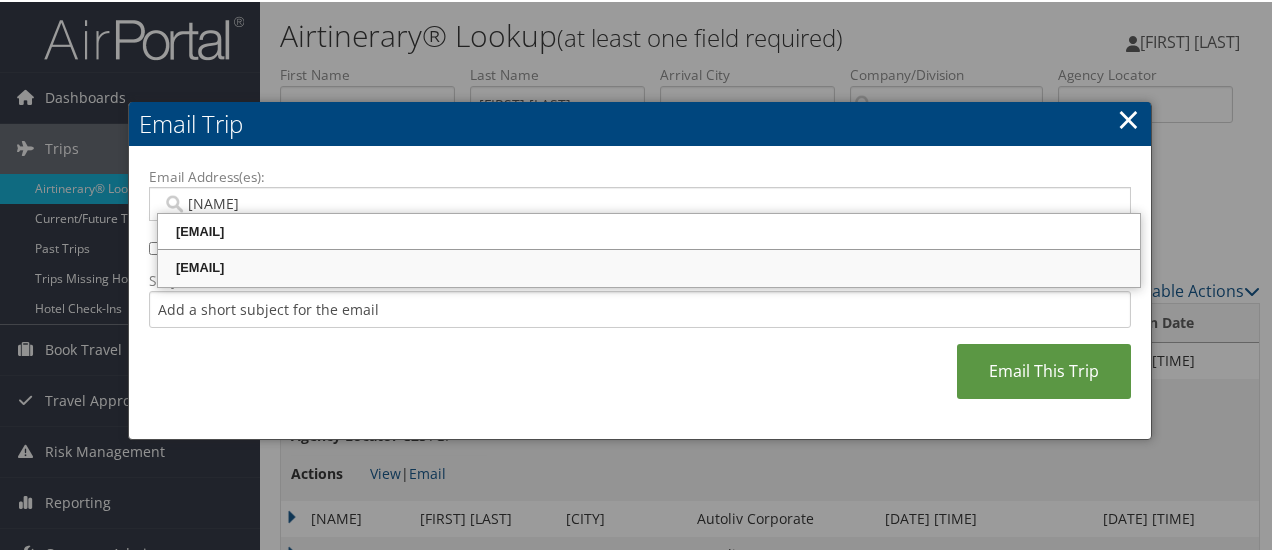 click on "DEBORAH.EZZO@AUTOLIV.COM" at bounding box center (649, 266) 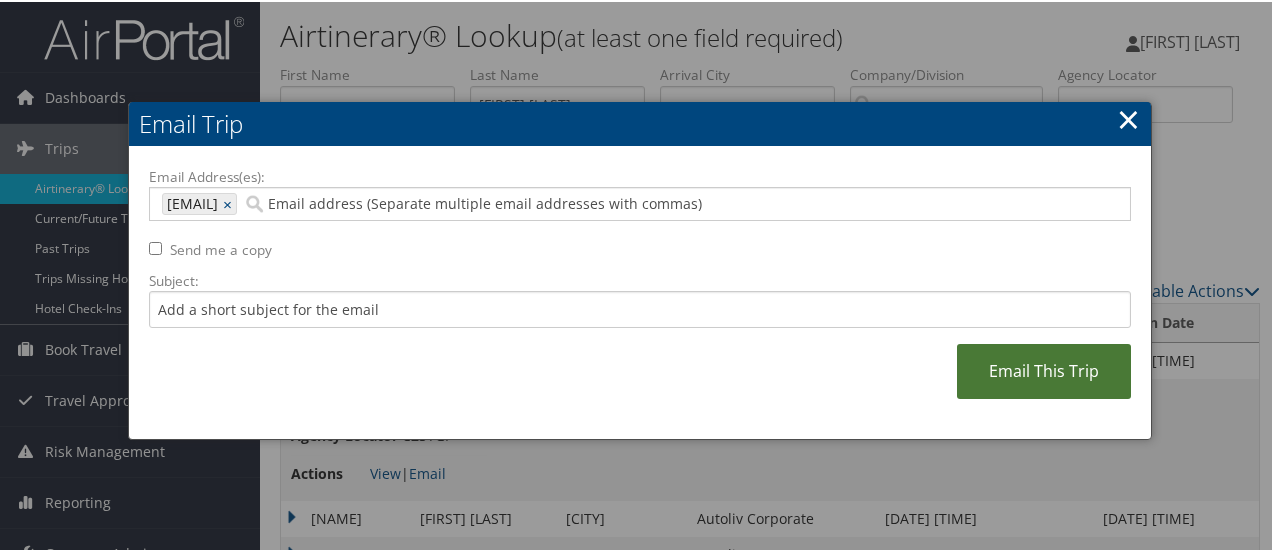 click on "Email This Trip" at bounding box center [1044, 369] 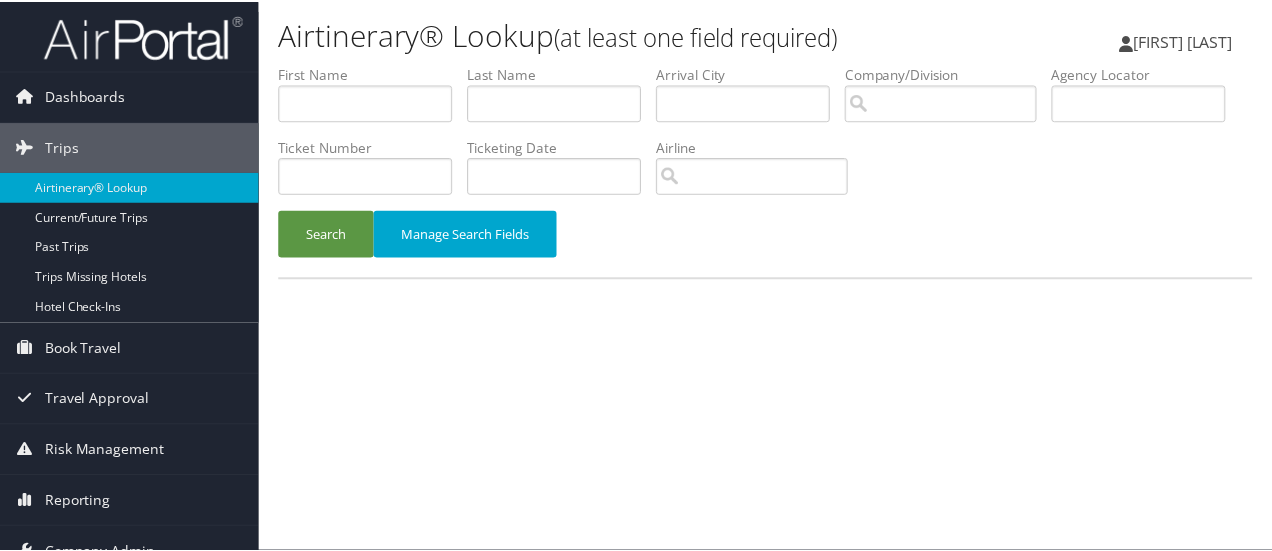 scroll, scrollTop: 0, scrollLeft: 0, axis: both 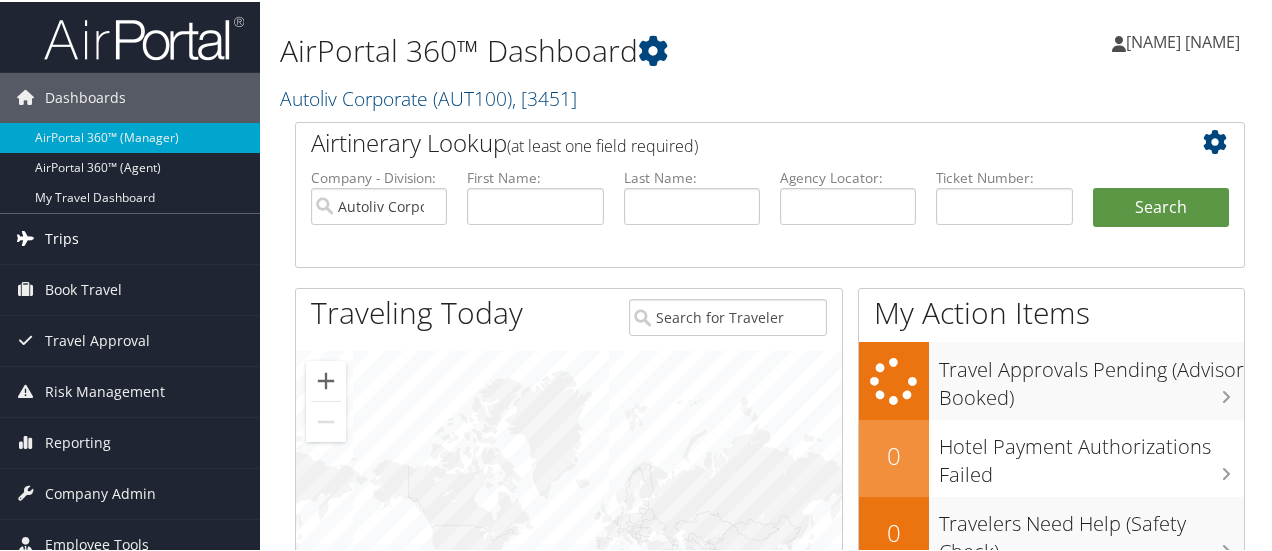 click on "Trips" at bounding box center [130, 237] 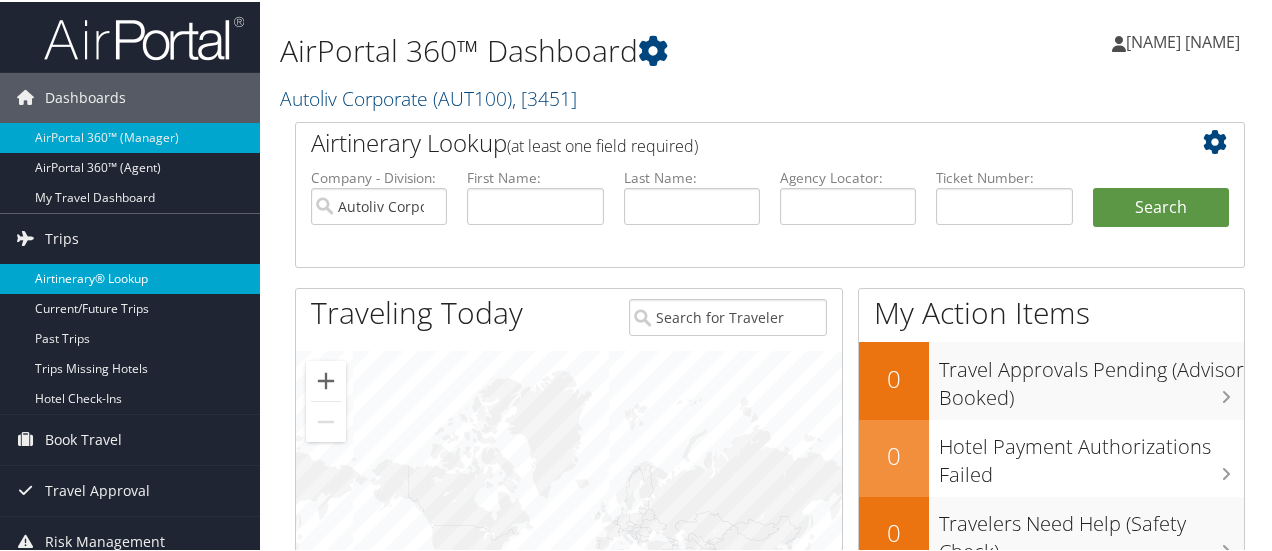 click on "Airtinerary® Lookup" at bounding box center (130, 277) 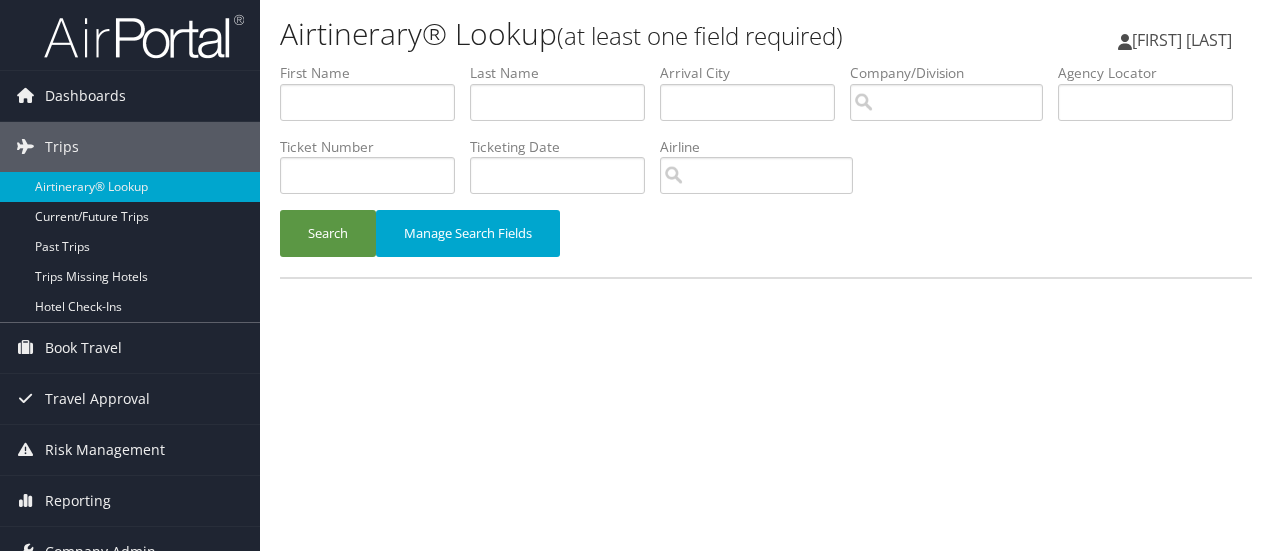 scroll, scrollTop: 0, scrollLeft: 0, axis: both 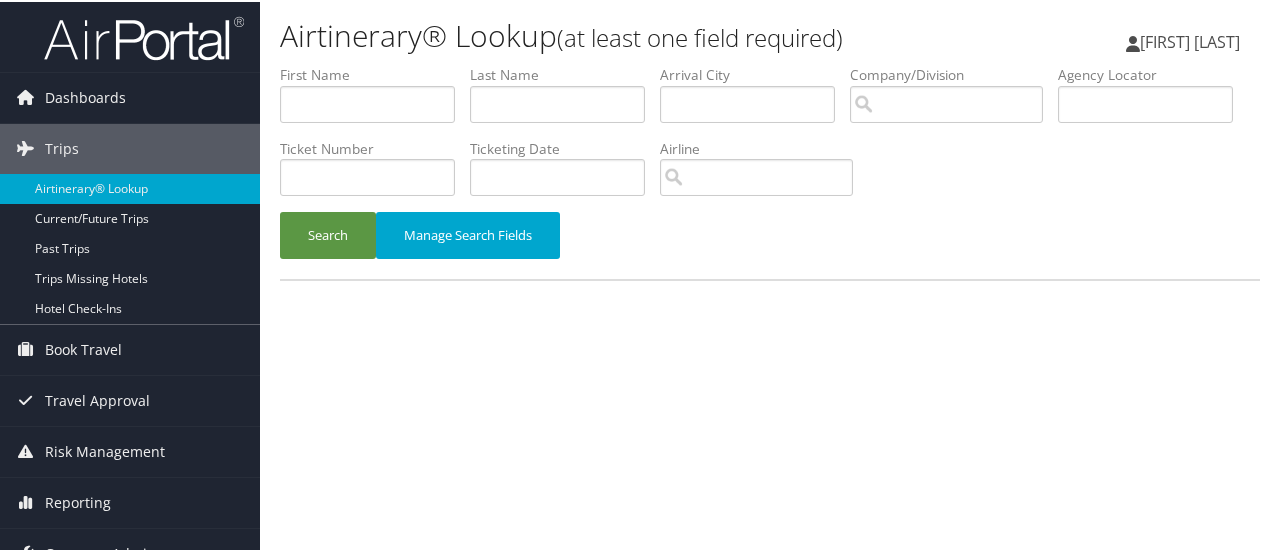 click on "Airtinerary® Lookup  (at least one field required)
[FIRST] [LAST]
[FIRST] [LAST]
My Settings
Travel Agency Contacts
View Travel Profile
Give Feedback
Sign Out" at bounding box center [770, 275] 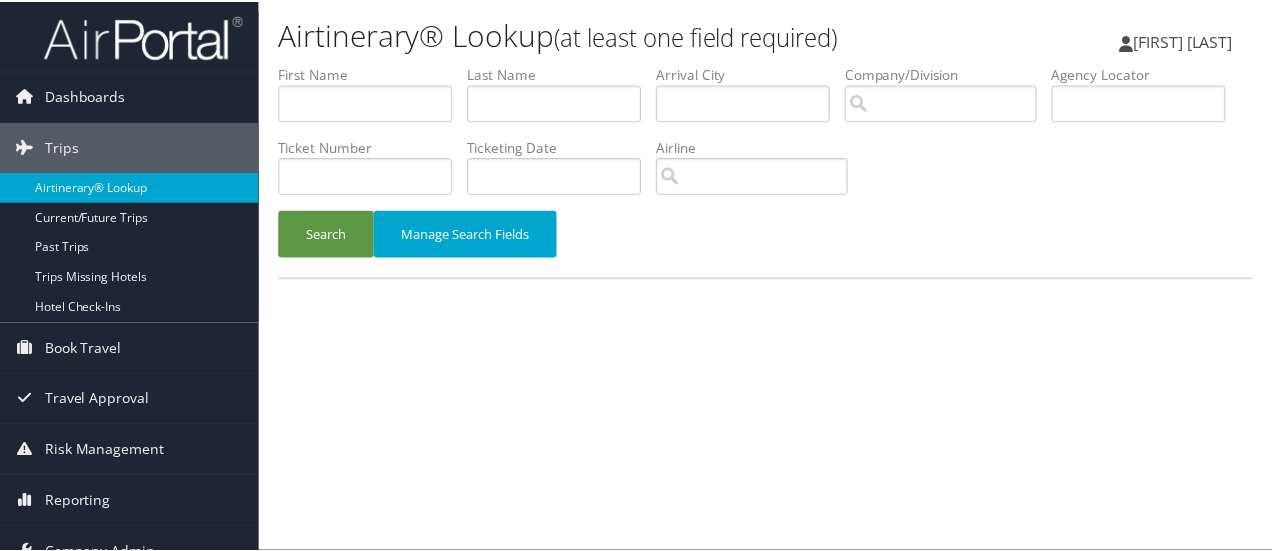 scroll, scrollTop: 0, scrollLeft: 0, axis: both 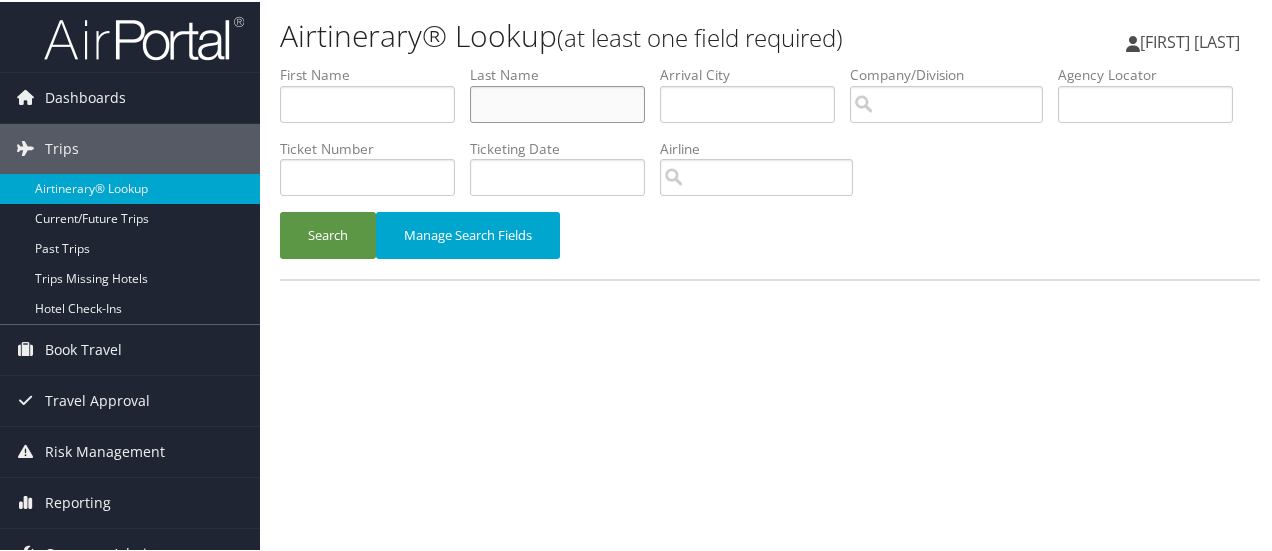 click at bounding box center (557, 102) 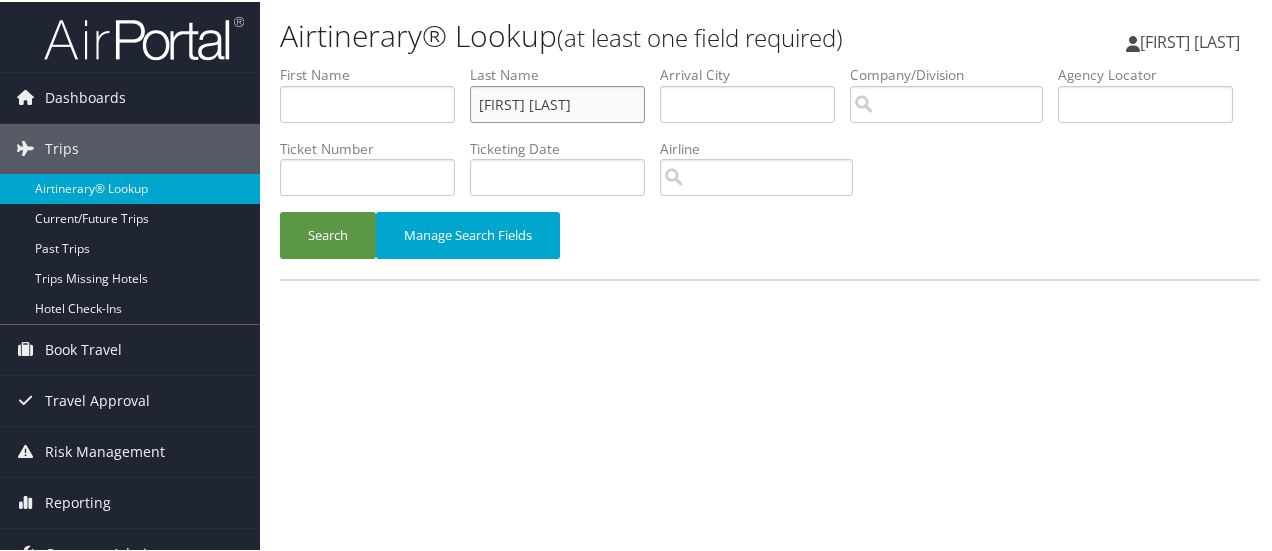 type on "[FIRST] [LAST]" 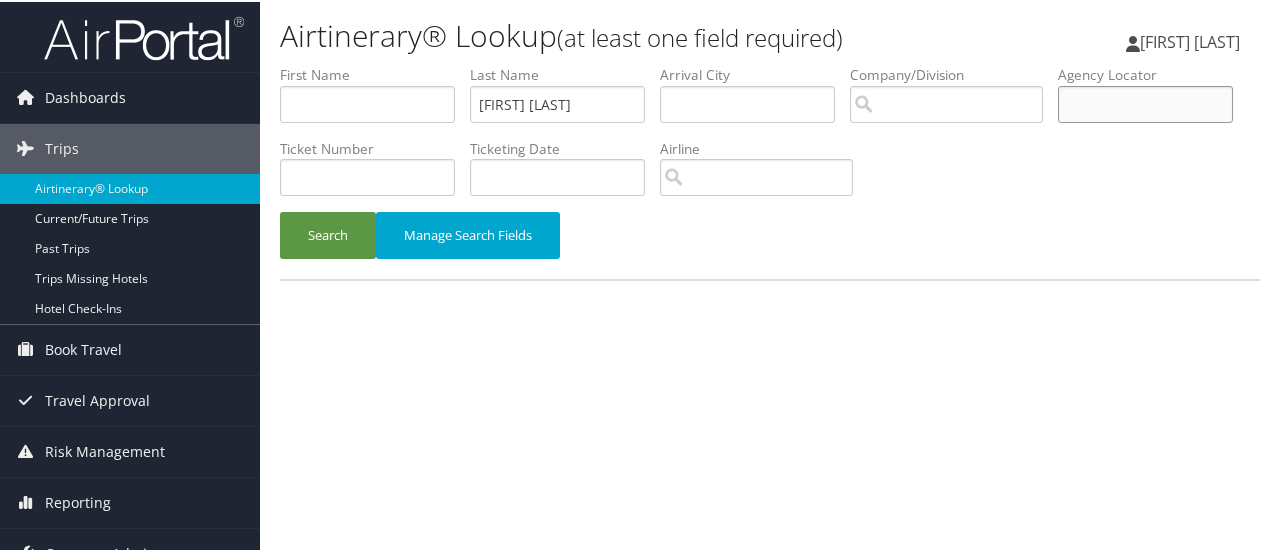 click at bounding box center [1145, 102] 